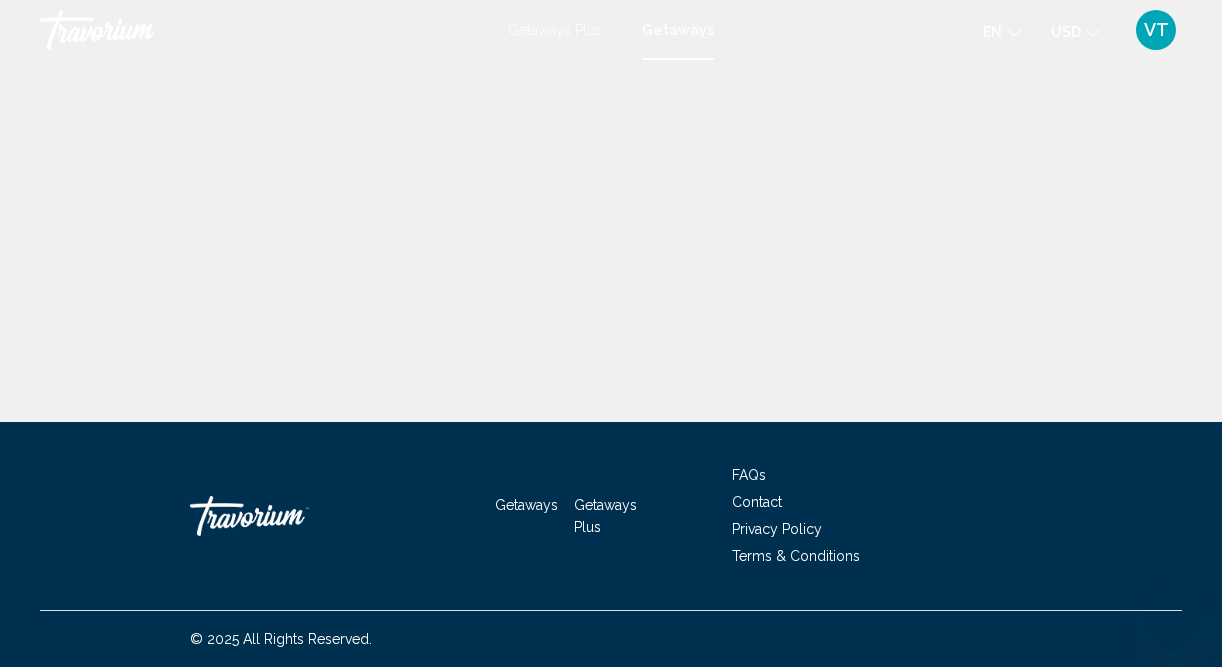 scroll, scrollTop: 0, scrollLeft: 0, axis: both 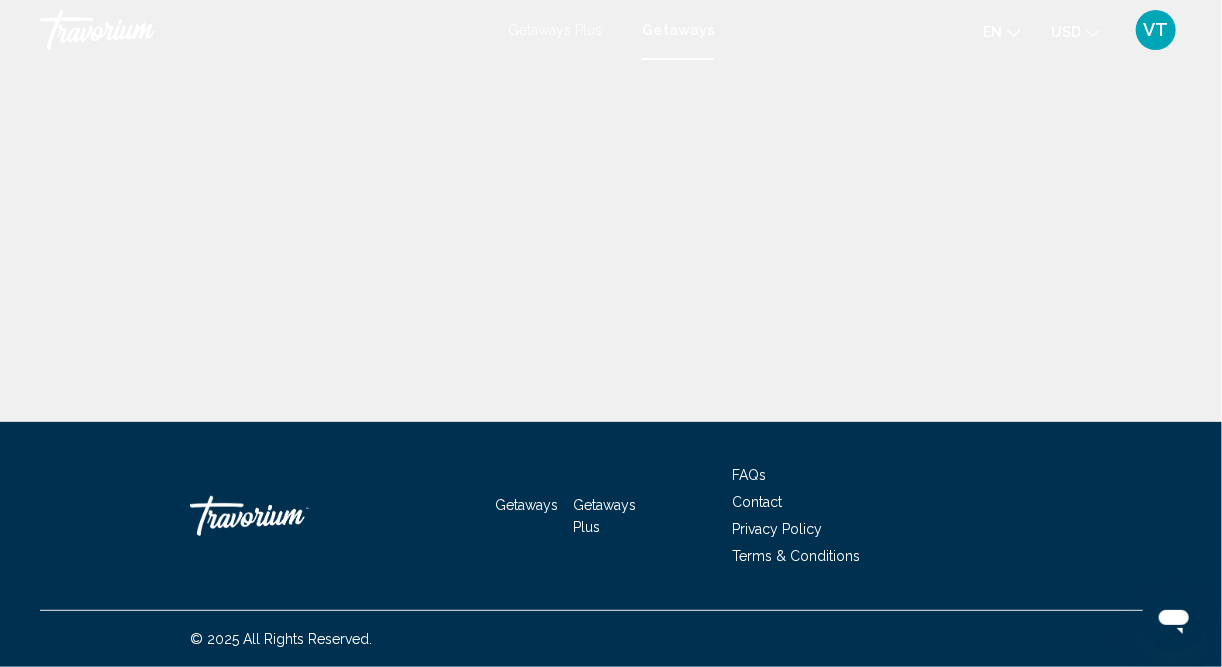 click at bounding box center (1173, 618) 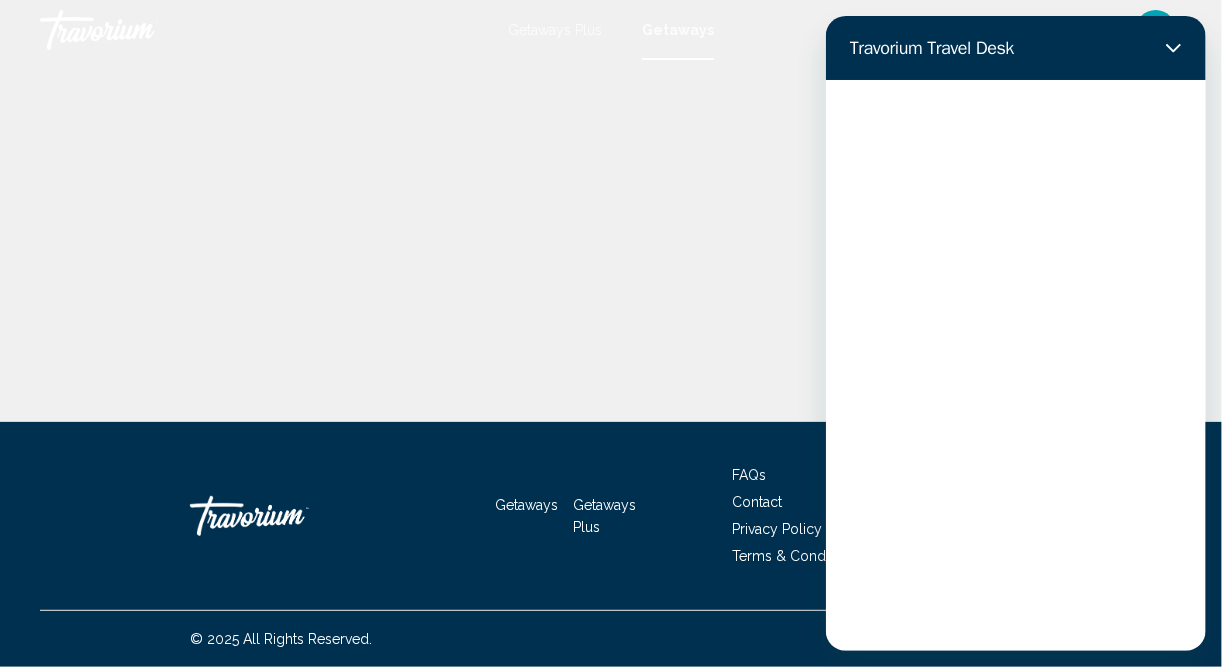 scroll, scrollTop: 0, scrollLeft: 0, axis: both 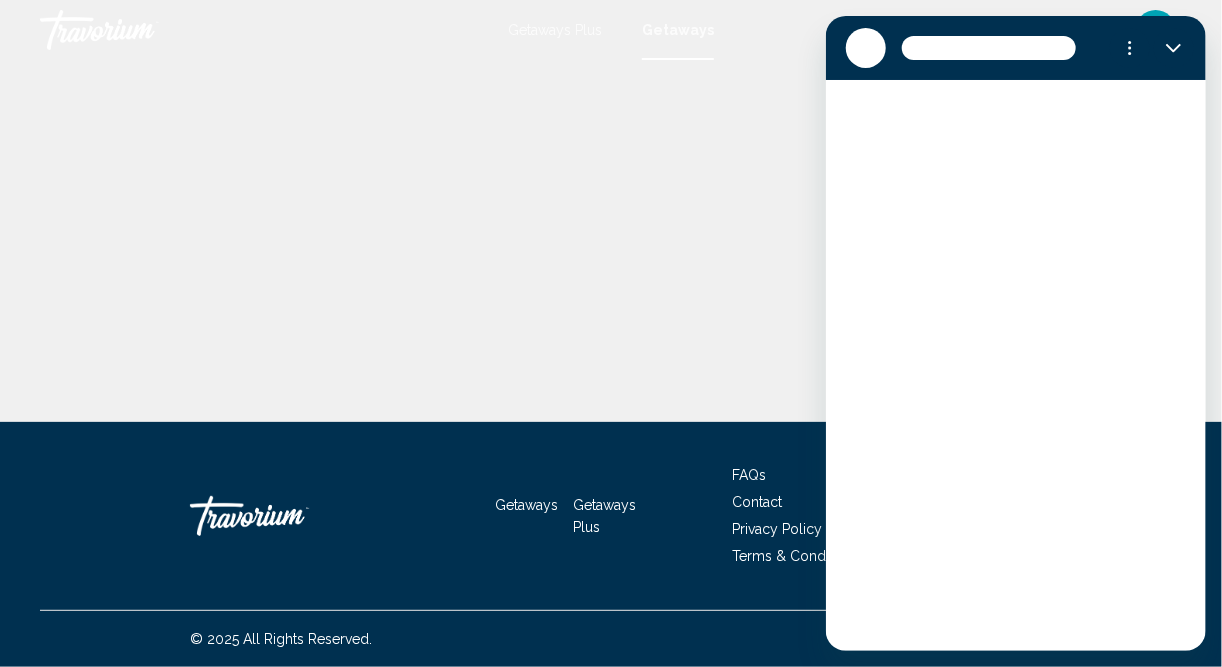 click at bounding box center (1015, 365) 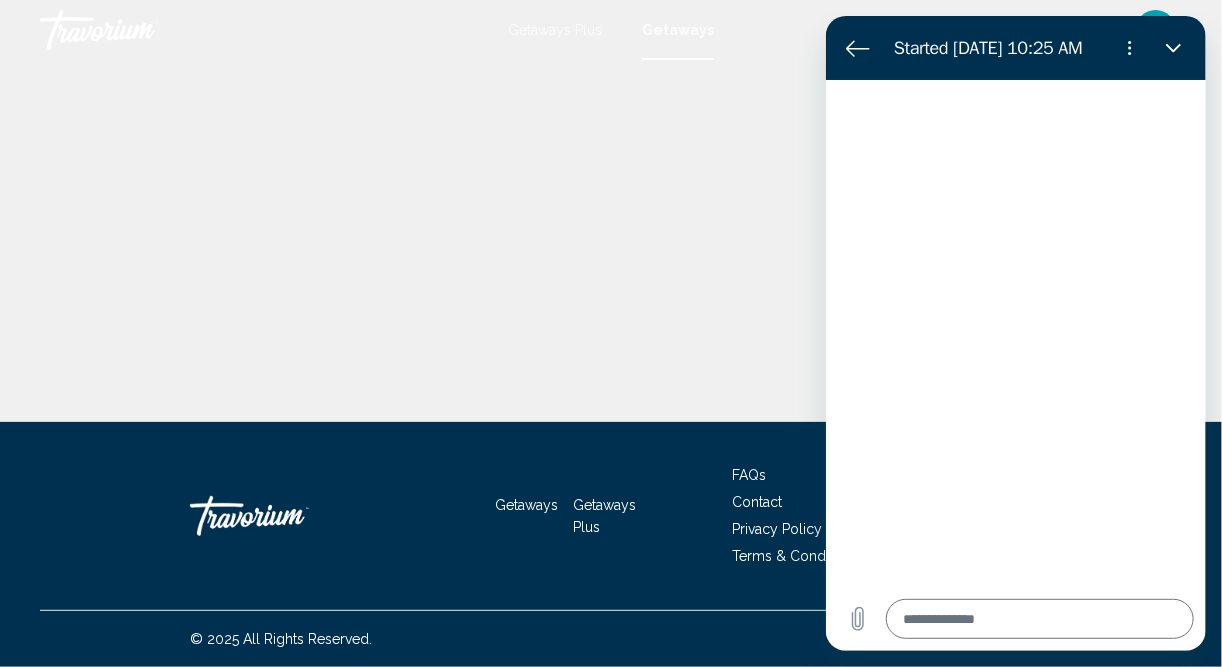 type on "*" 